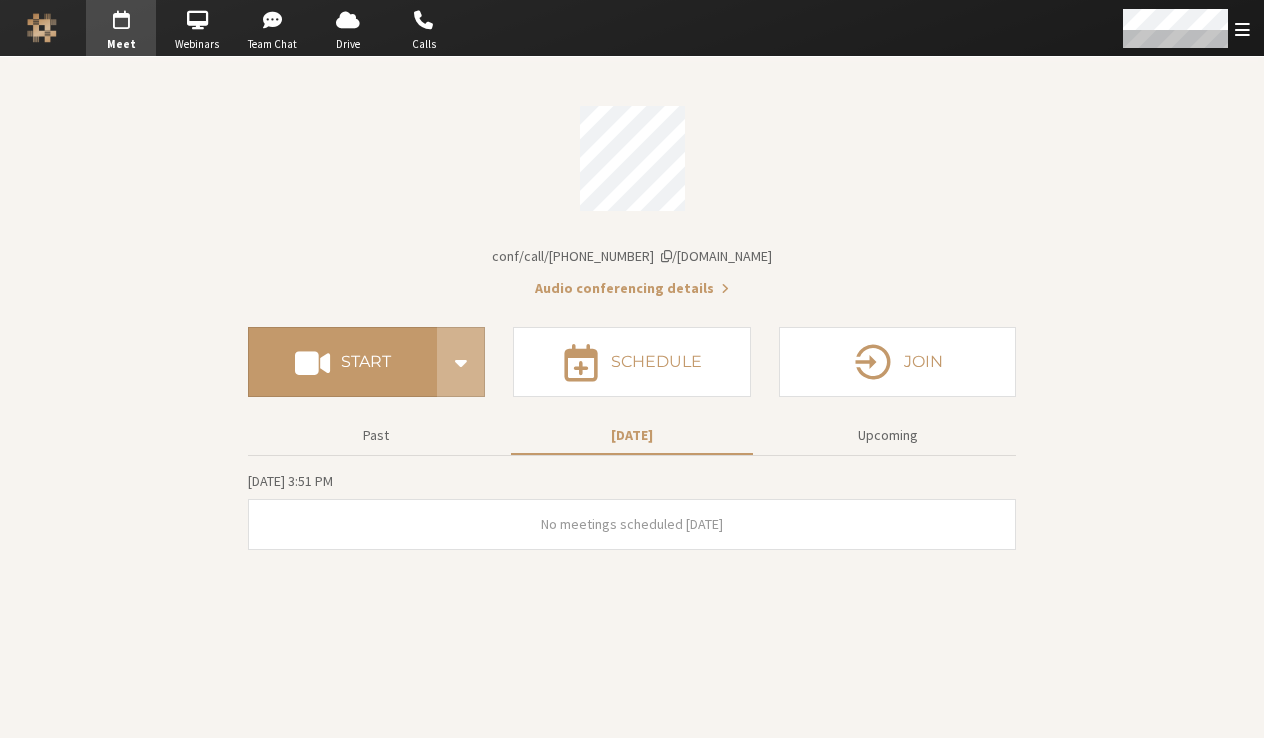 scroll, scrollTop: 0, scrollLeft: 0, axis: both 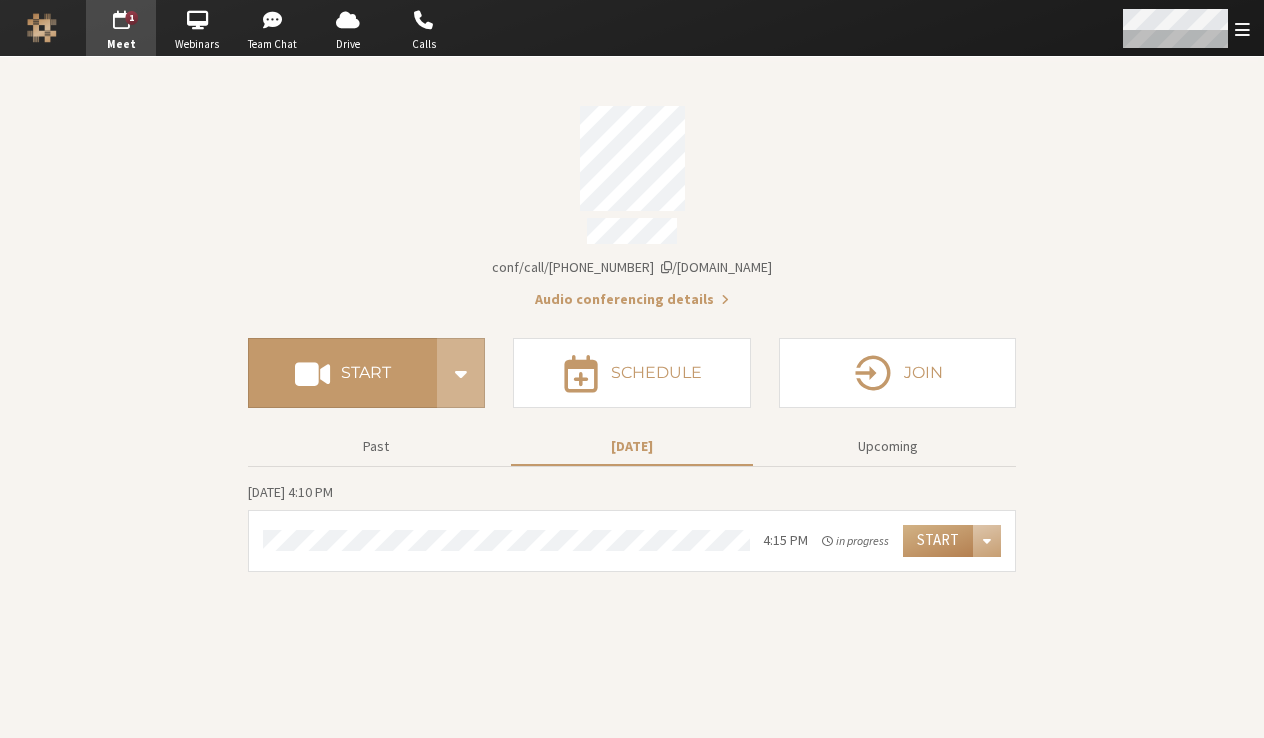 click at bounding box center (1185, 28) 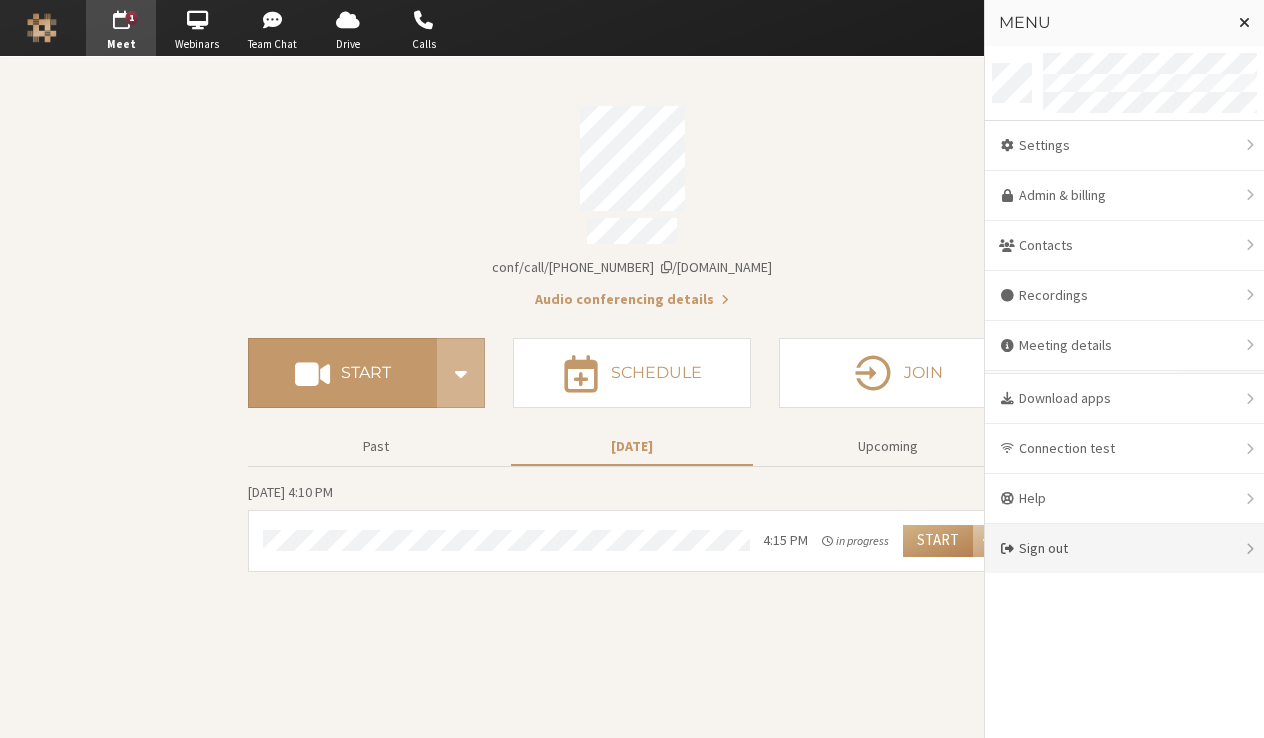 click on "Sign out" at bounding box center (1124, 548) 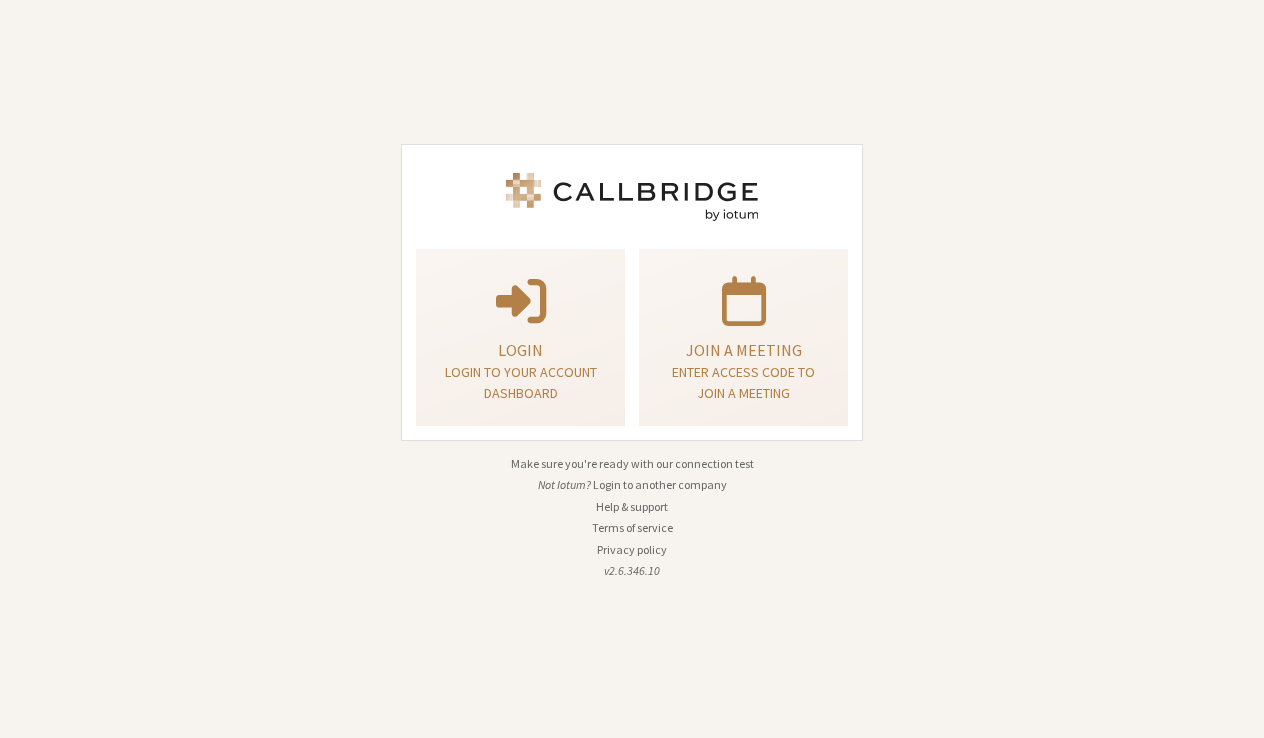 scroll, scrollTop: 0, scrollLeft: 0, axis: both 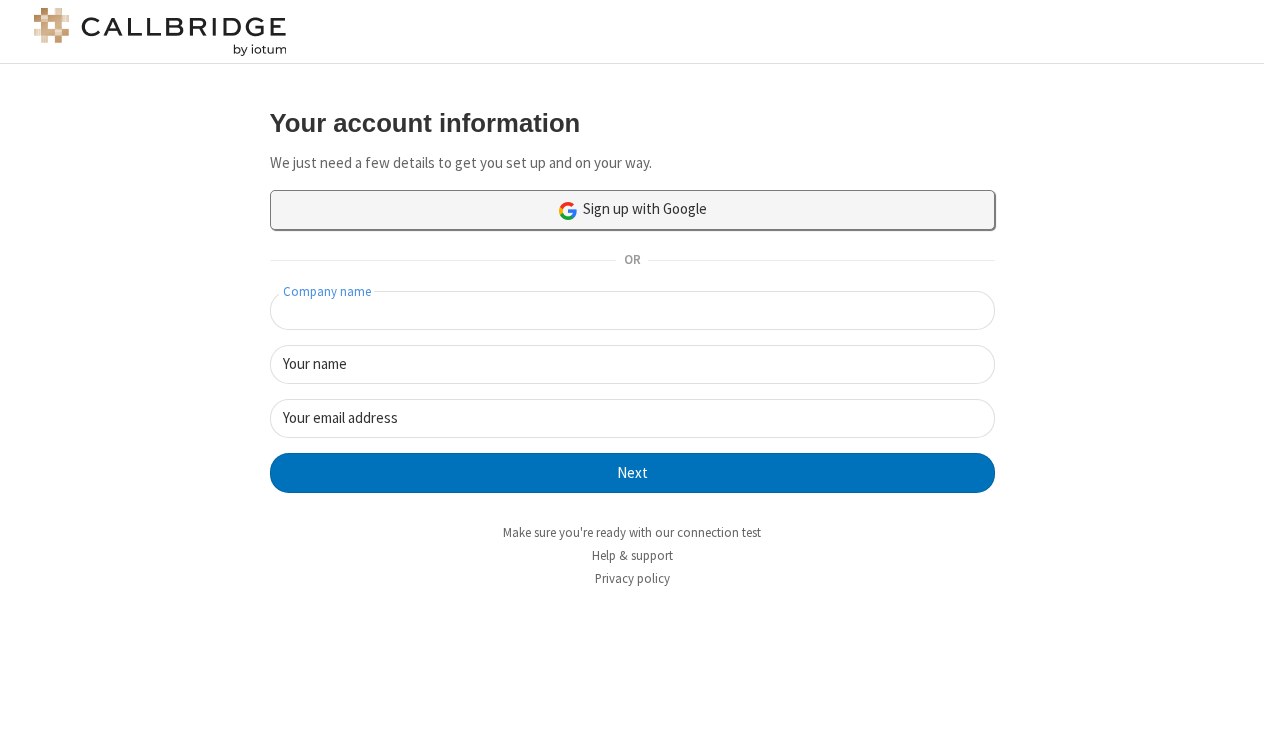 click on "Sign up with Google" at bounding box center [632, 210] 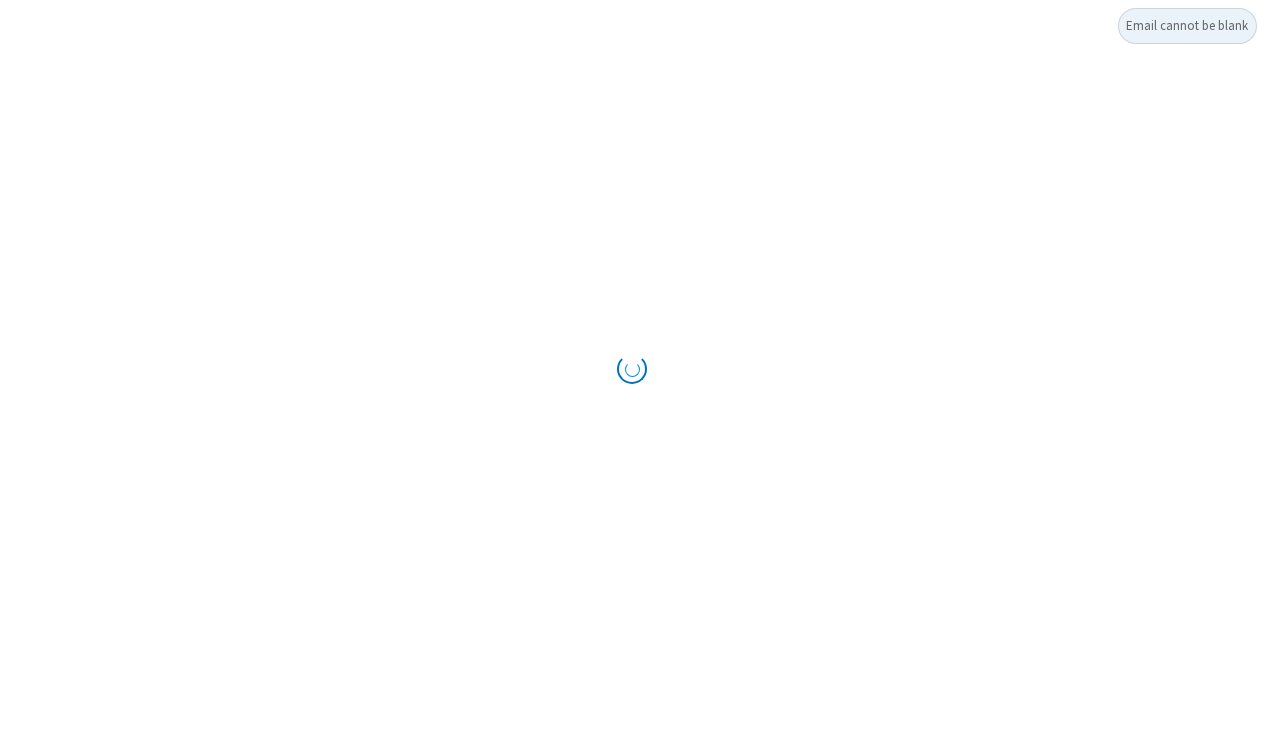 scroll, scrollTop: 0, scrollLeft: 0, axis: both 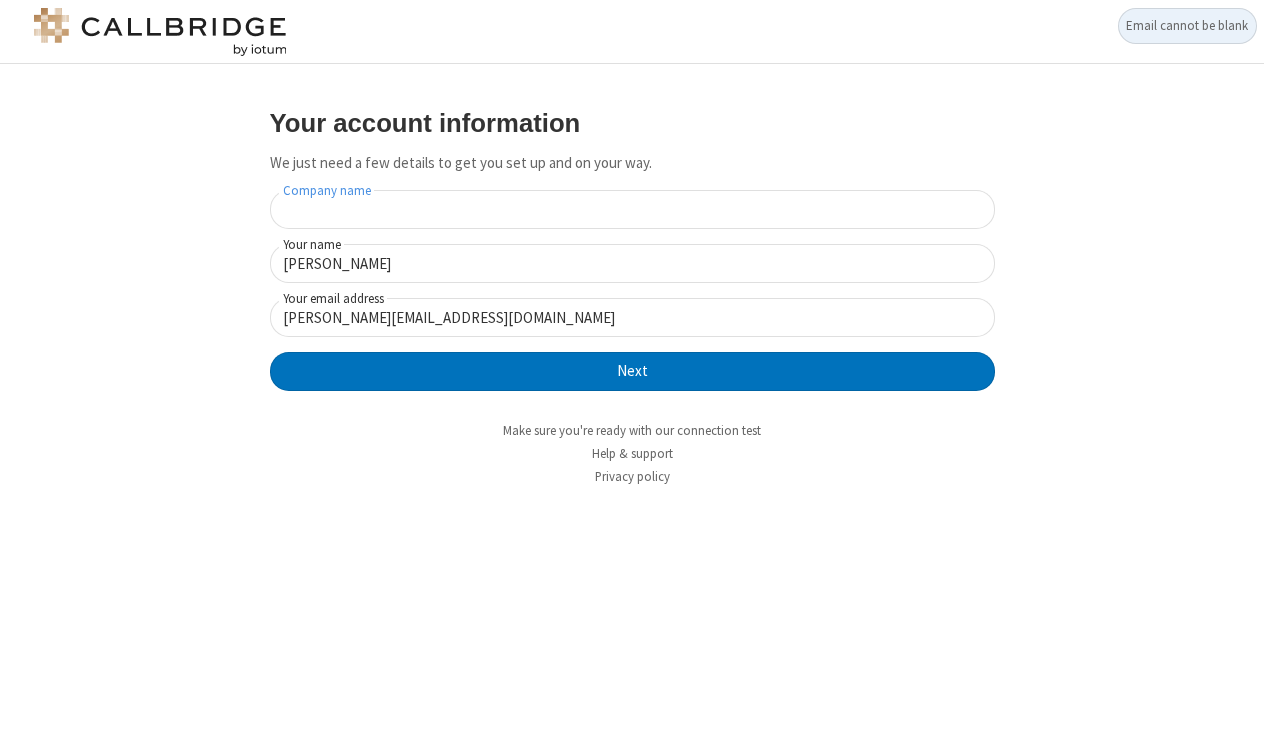 click on "Company name" at bounding box center [632, 209] 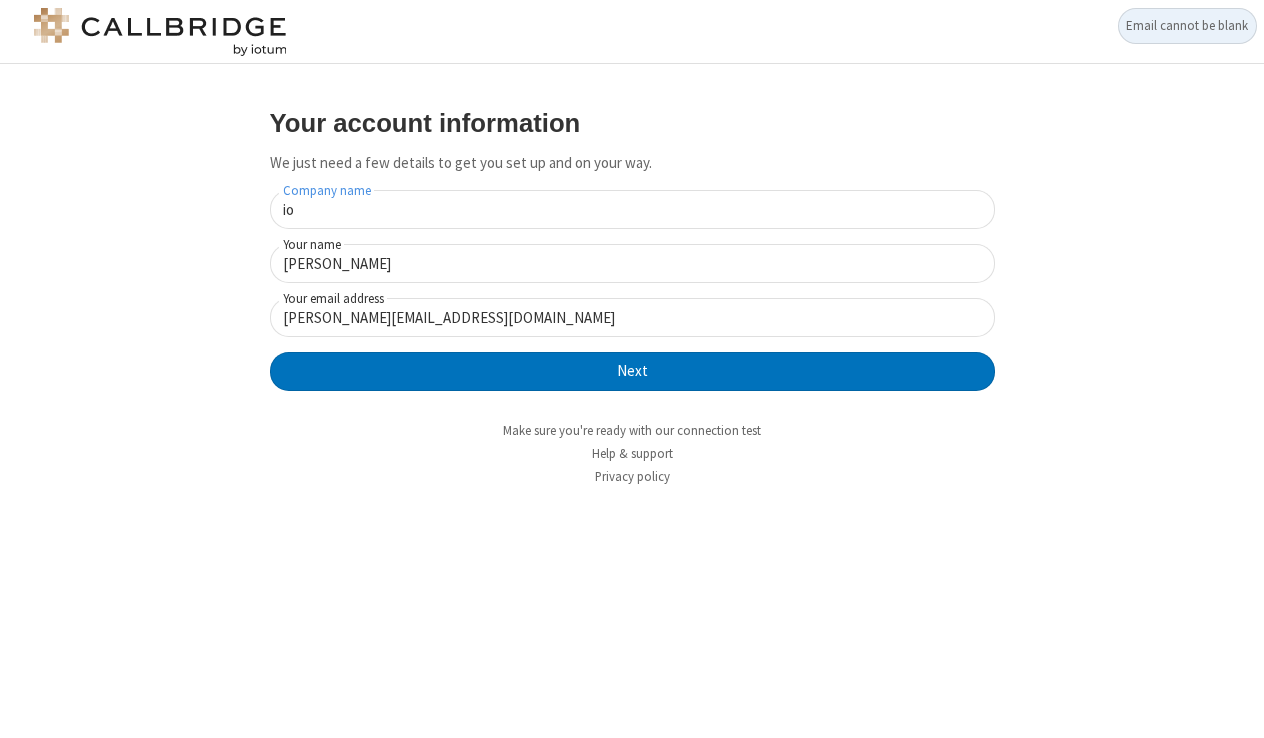 type on "i" 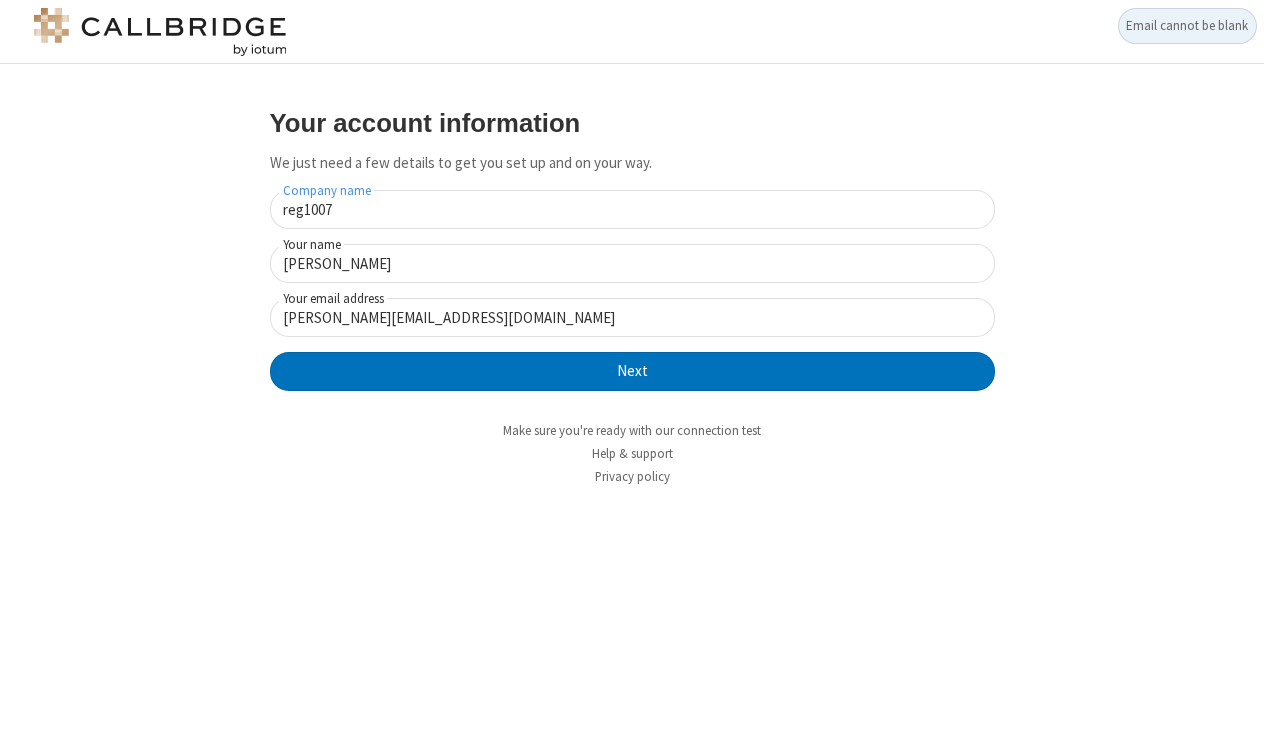 type on "reg1007" 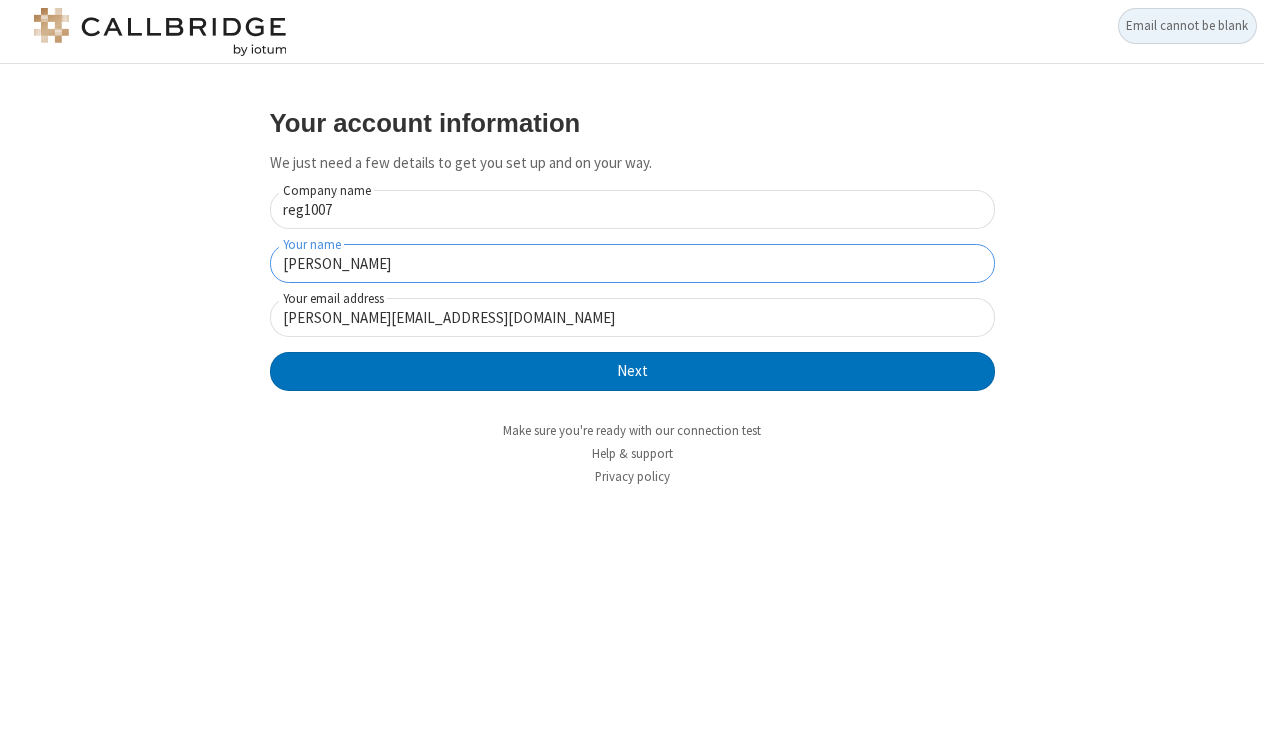 type on "Ani" 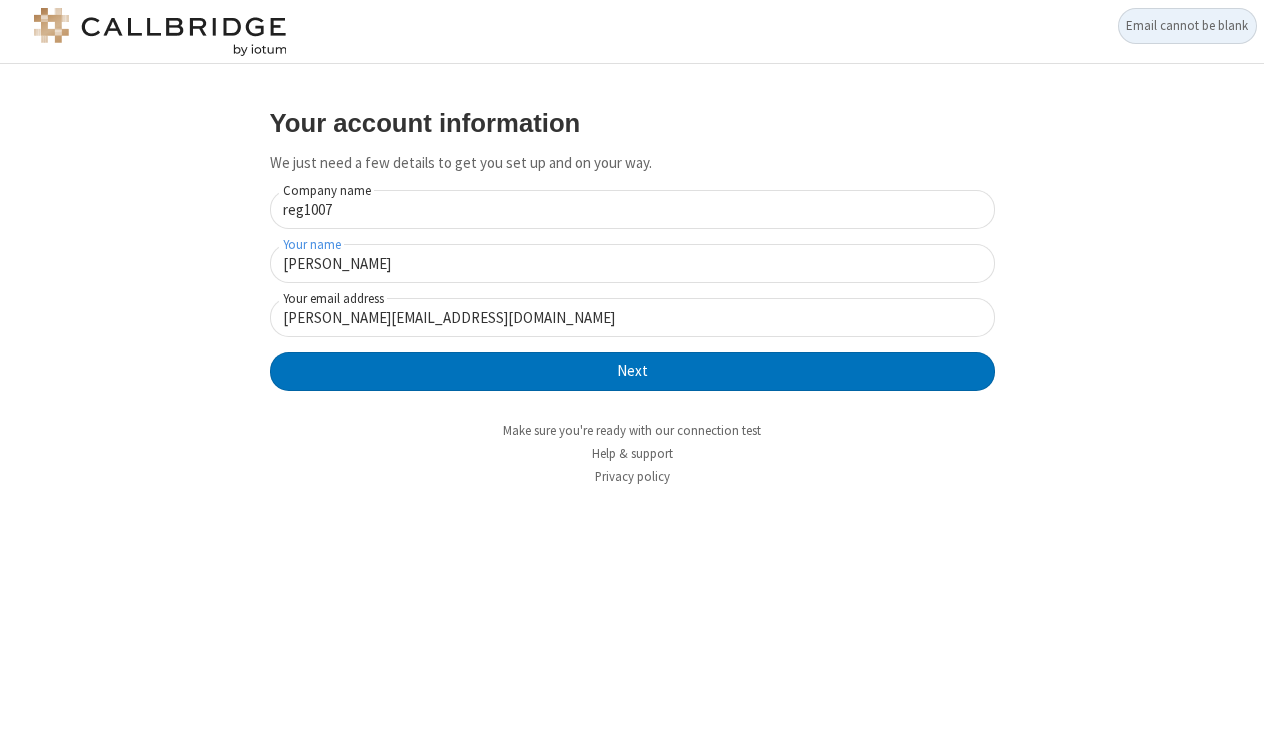 click on "anita@iotum.com" at bounding box center (632, 317) 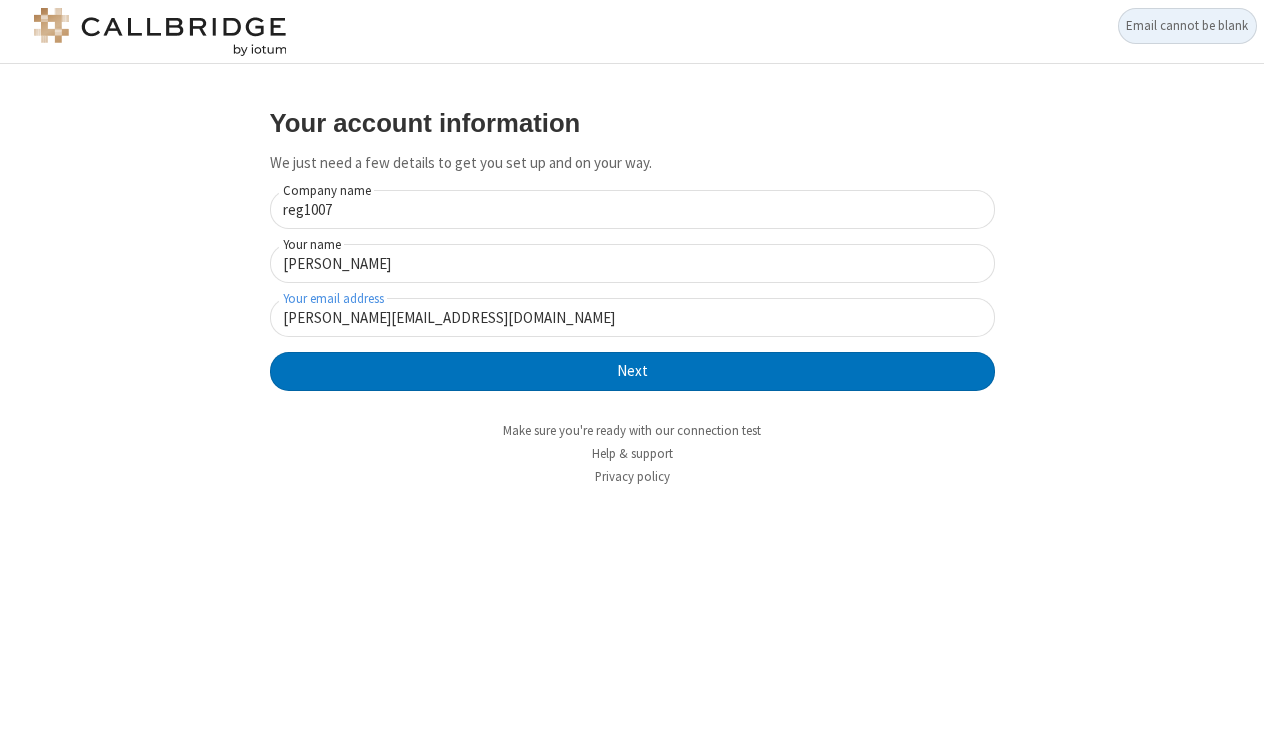 click on "anita@iotum.com" at bounding box center [632, 317] 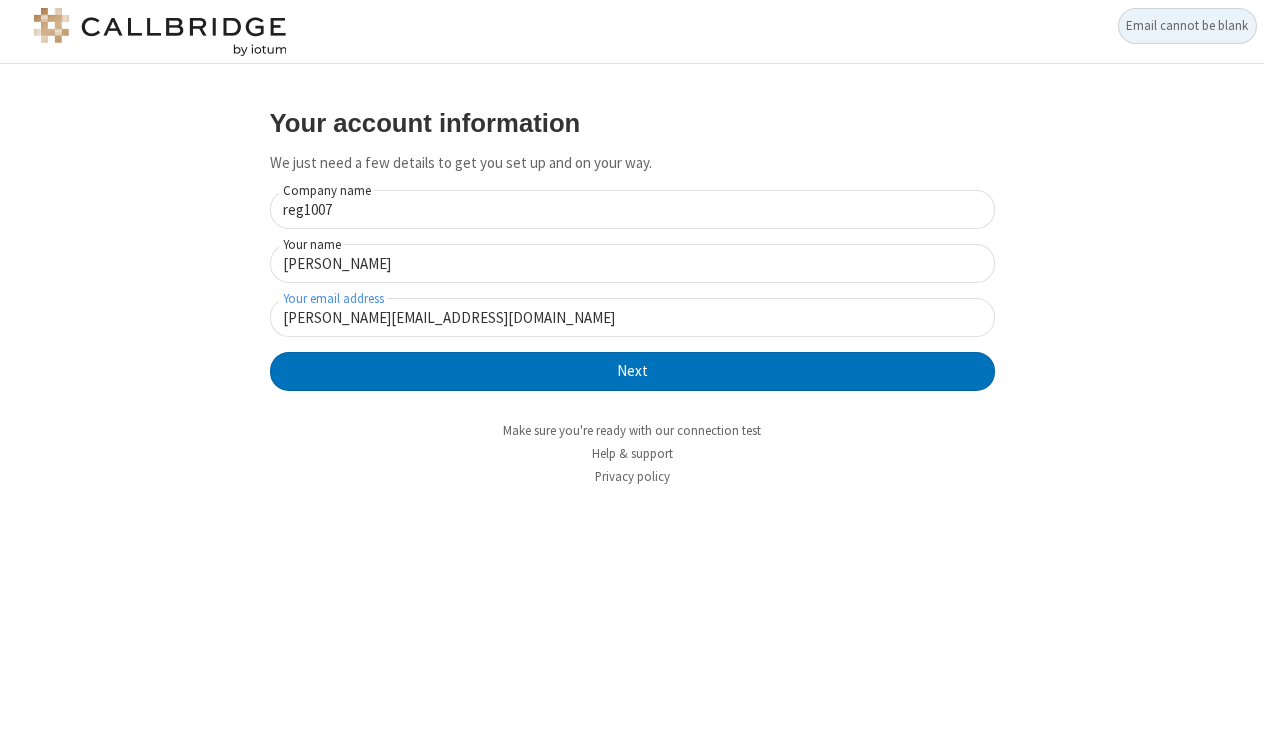 click on "anita@iotum.com" at bounding box center (632, 317) 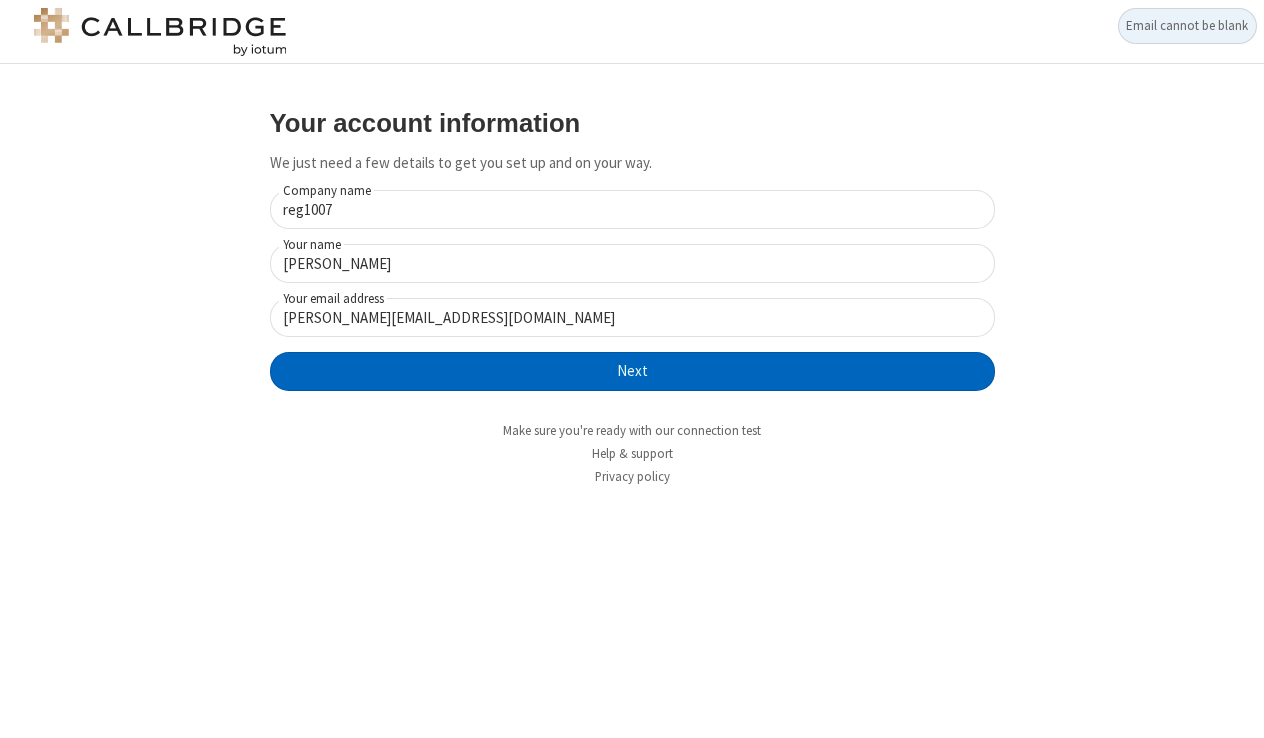 click on "Next" 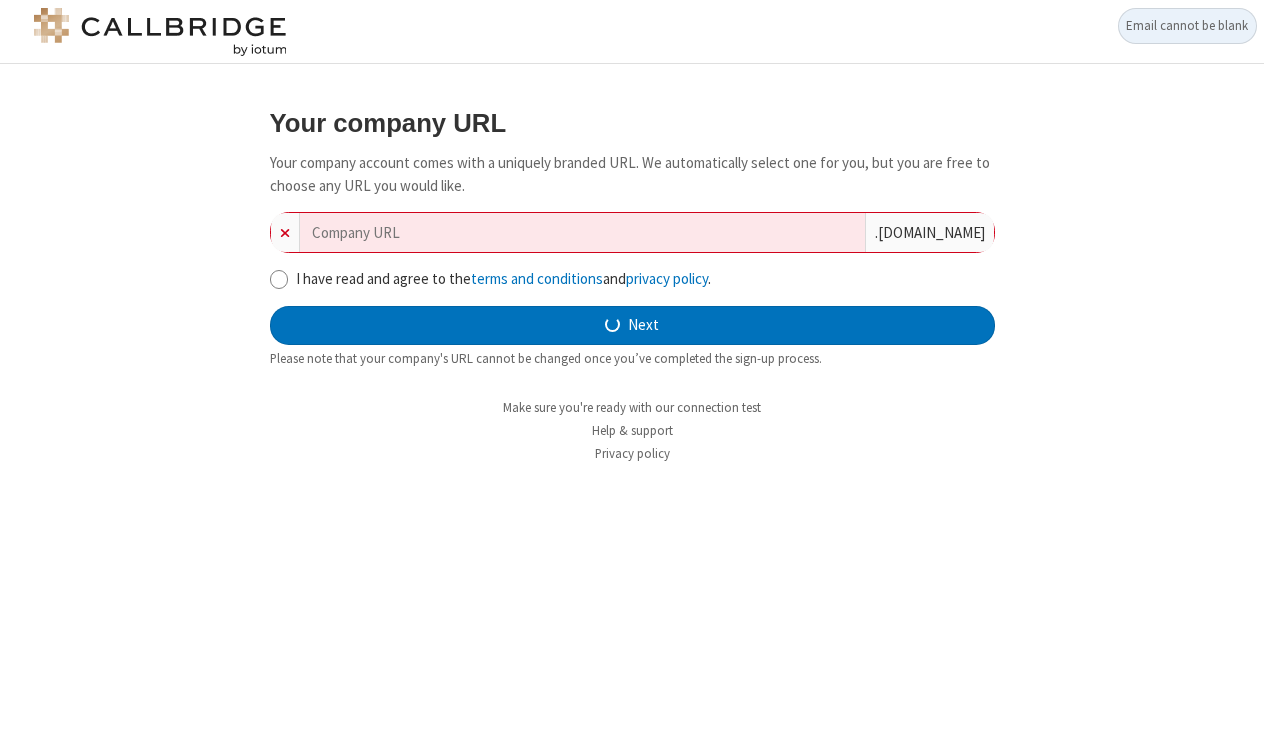 type on "reg1007" 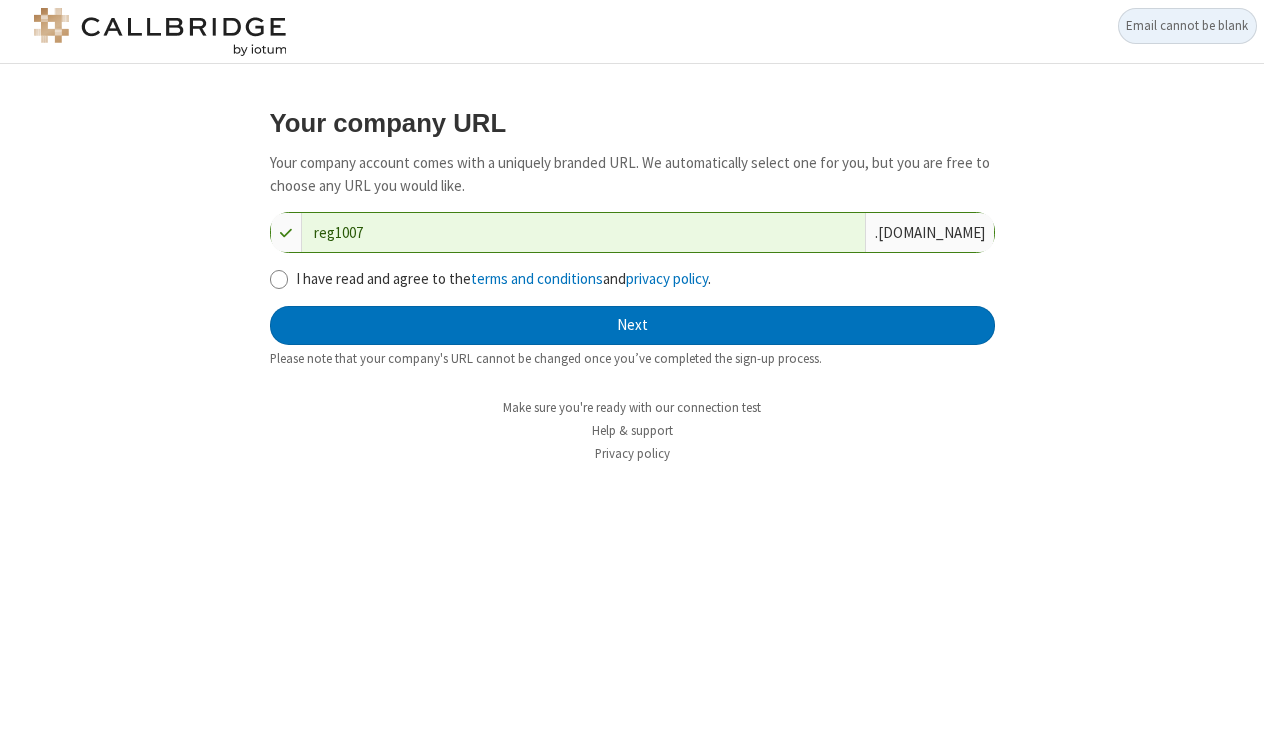 click on "I have read and agree to the  terms and conditions  and  privacy policy ." at bounding box center [645, 279] 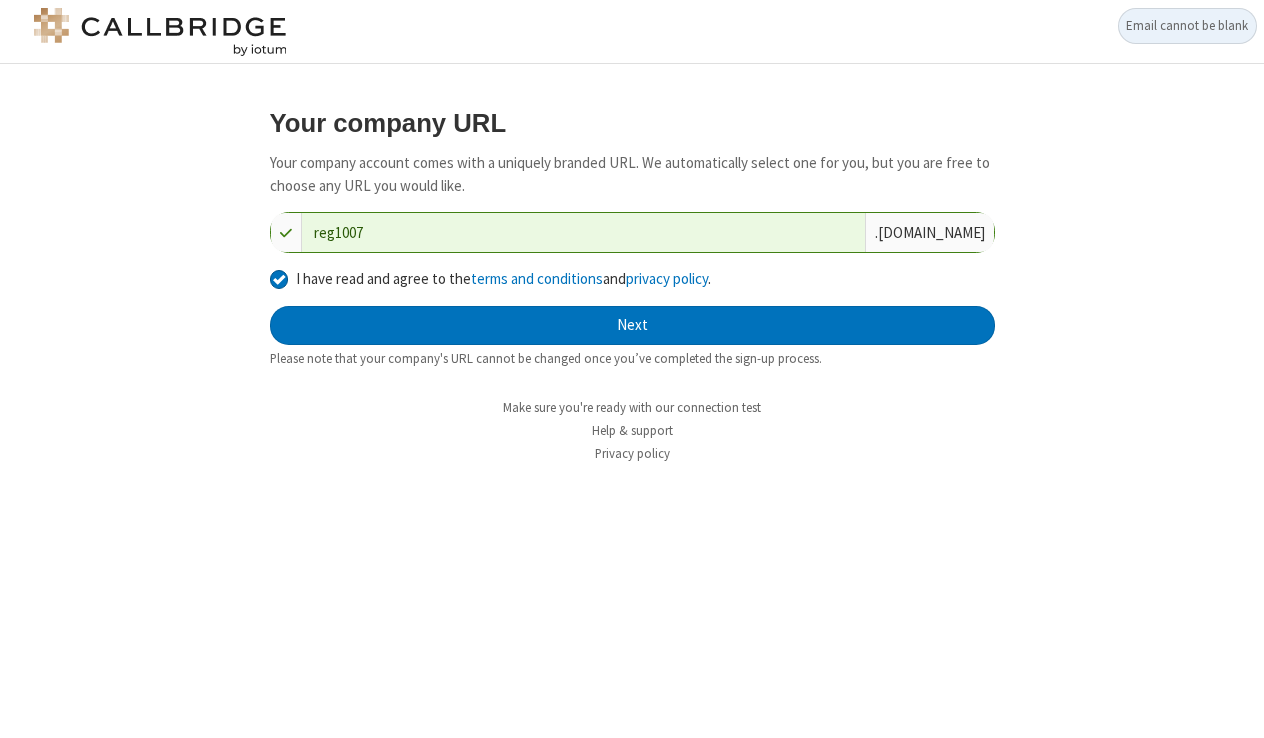 click on "I have read and agree to the  terms and conditions  and  privacy policy ." at bounding box center [279, 279] 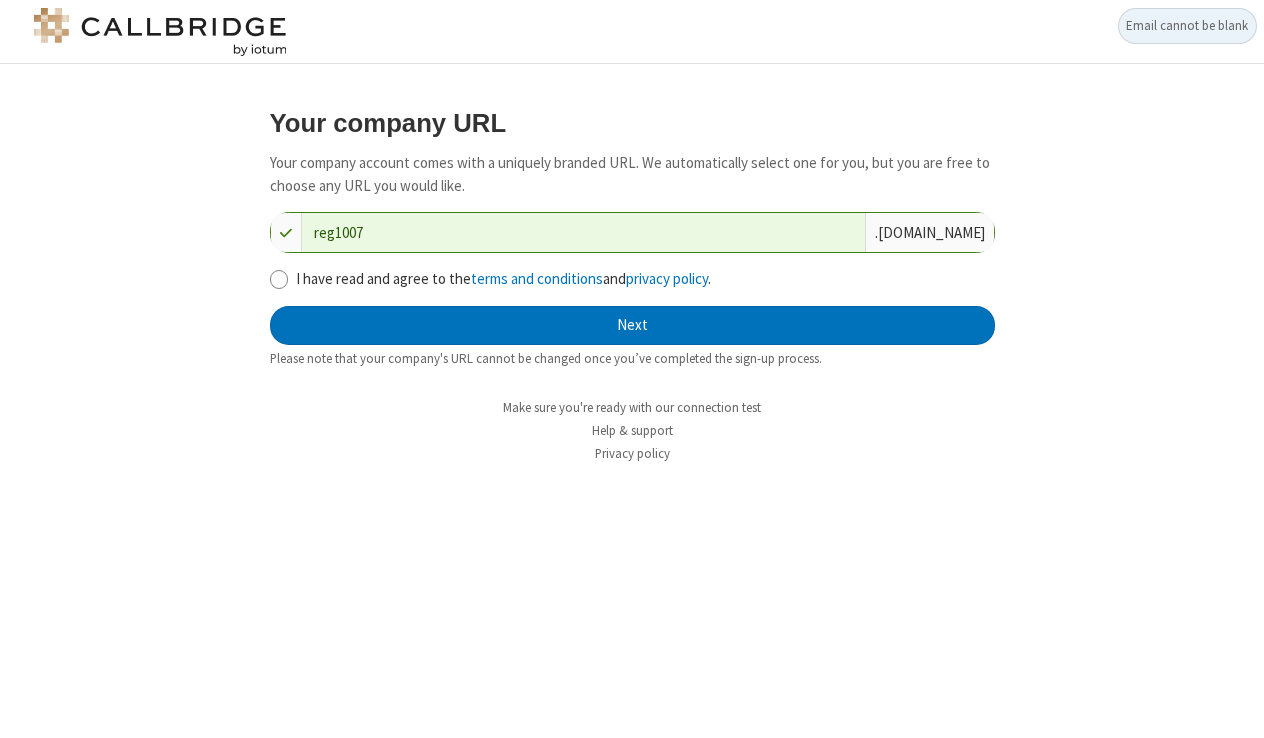 click on "I have read and agree to the  terms and conditions  and  privacy policy ." at bounding box center [279, 279] 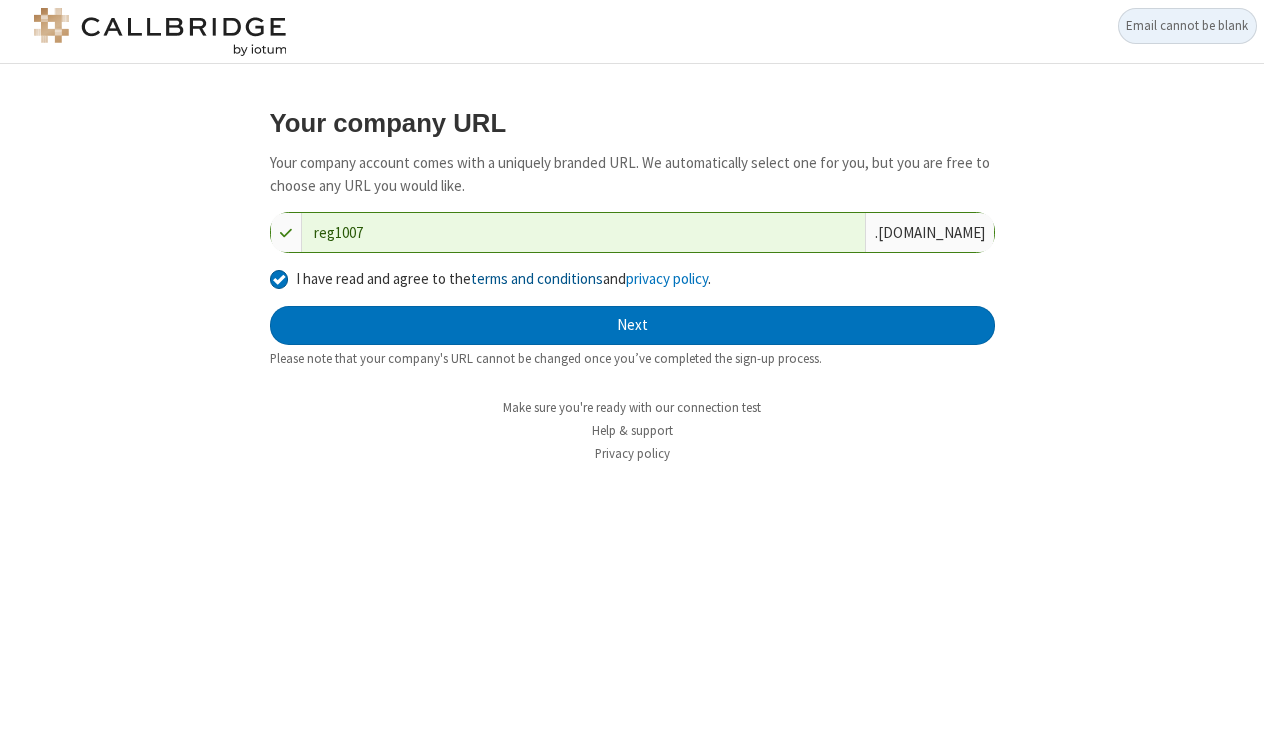 click on "Next" at bounding box center [632, 326] 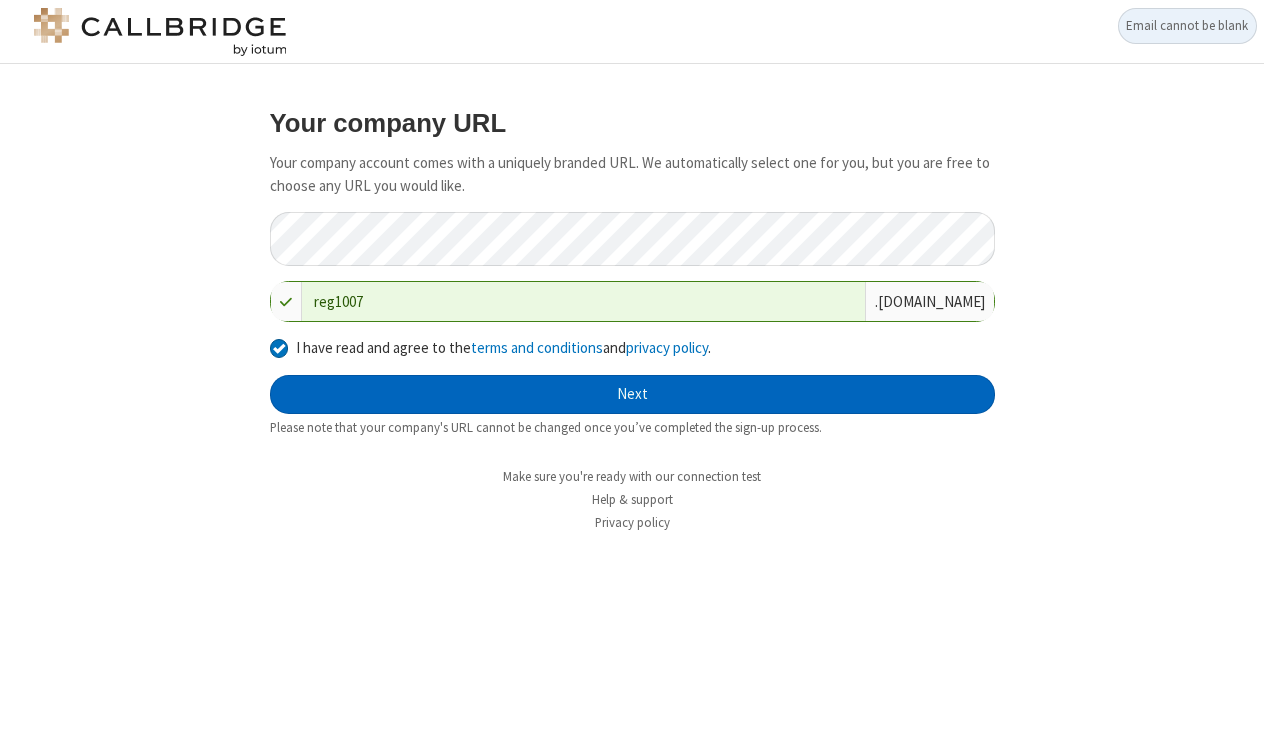 click on "Next" at bounding box center [632, 395] 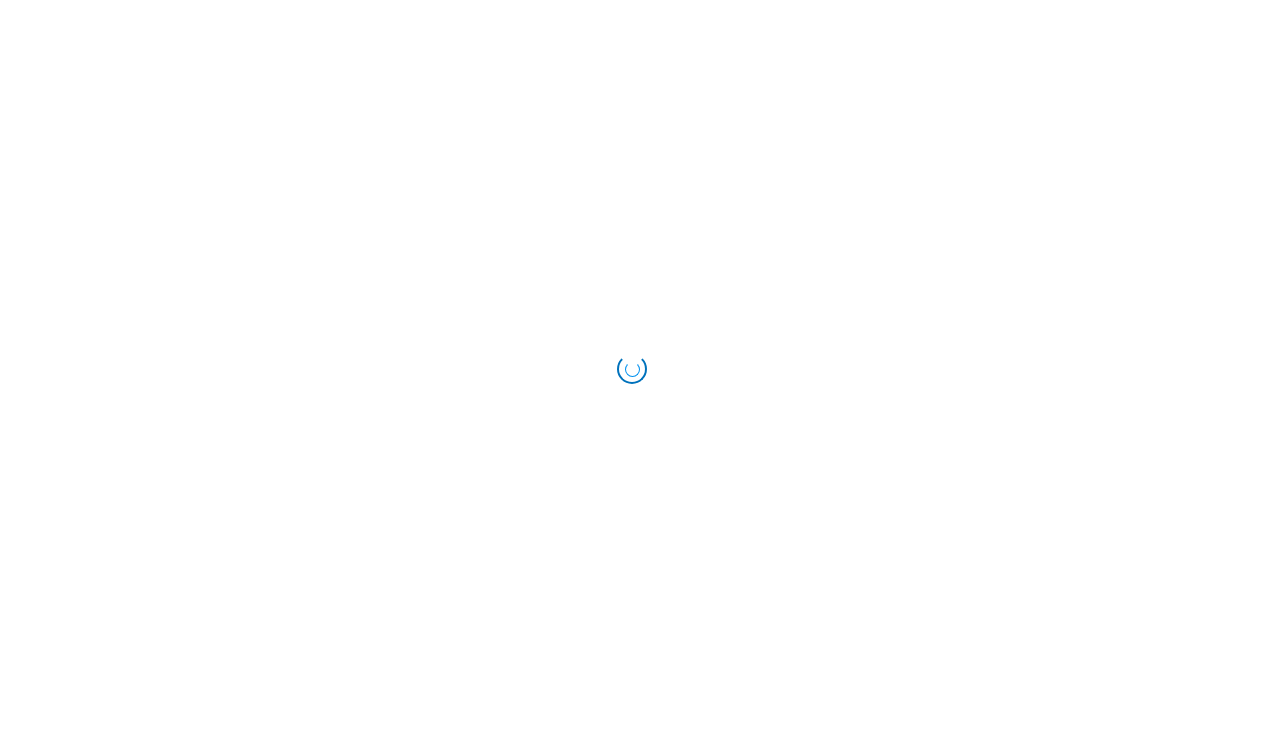 scroll, scrollTop: 0, scrollLeft: 0, axis: both 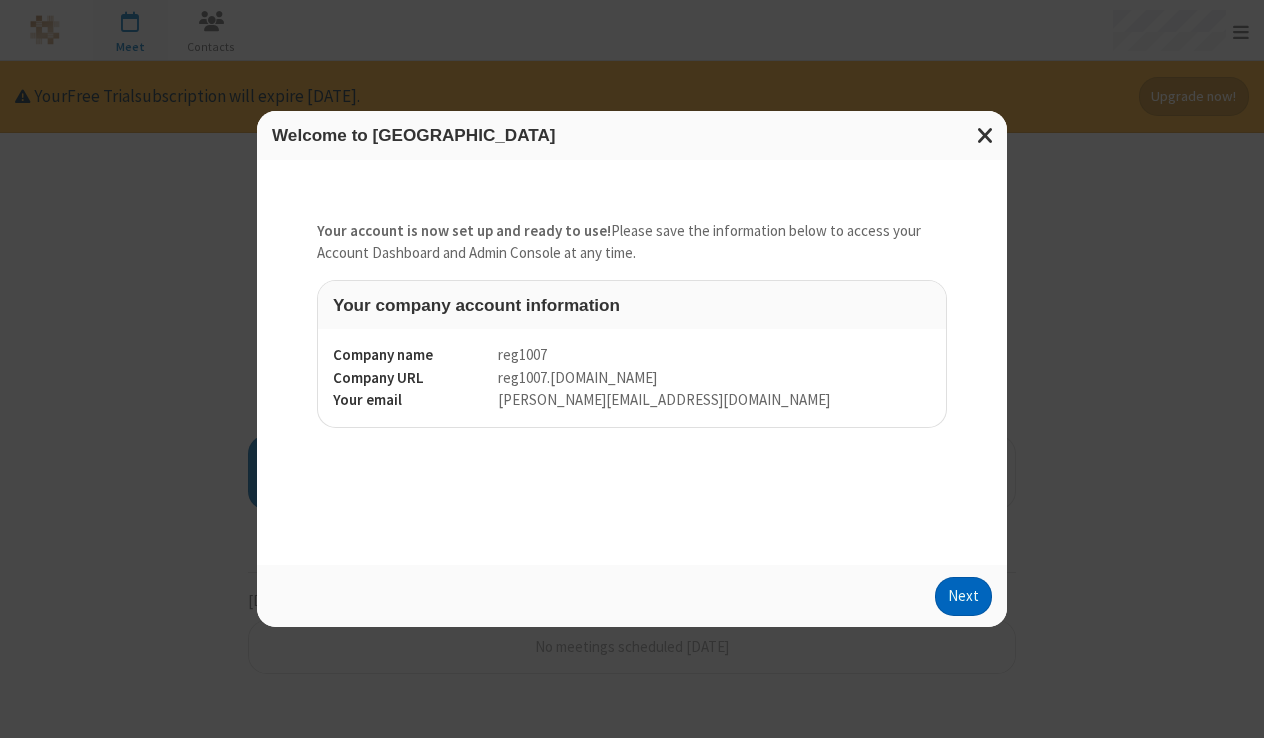 click on "Next" at bounding box center (963, 597) 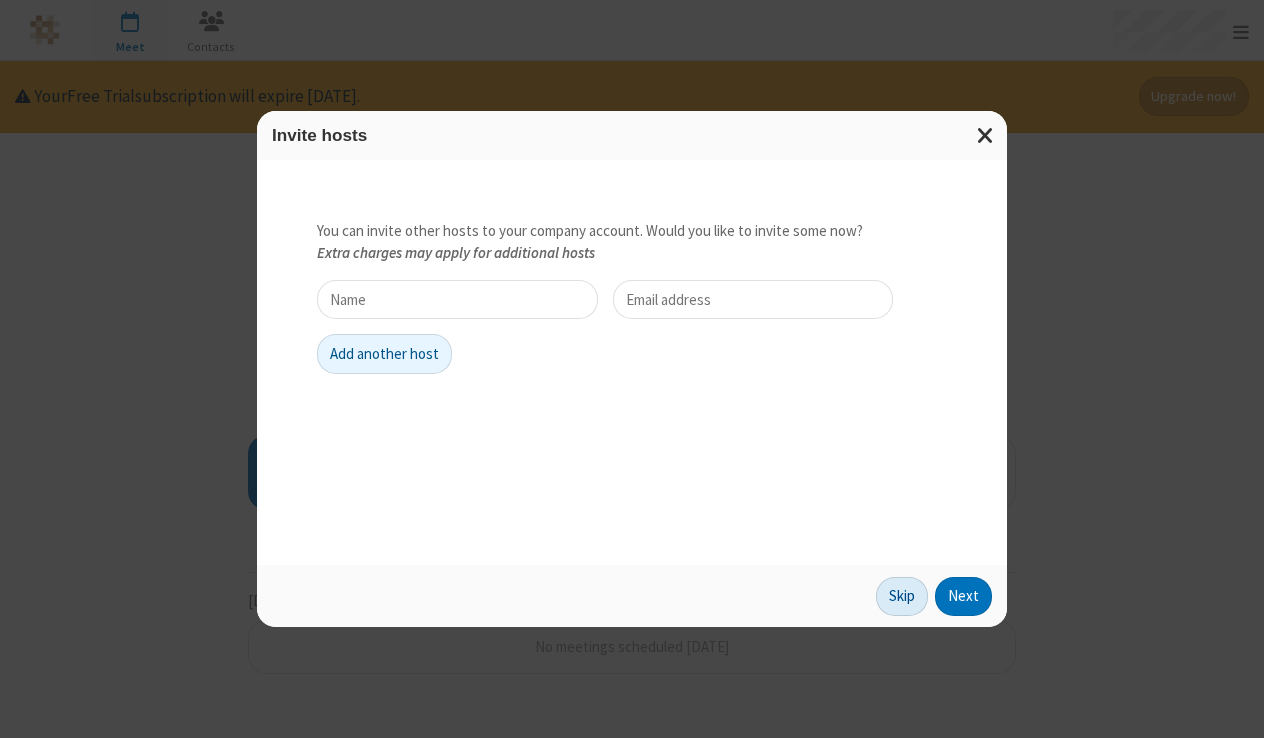 click on "Skip" at bounding box center (902, 597) 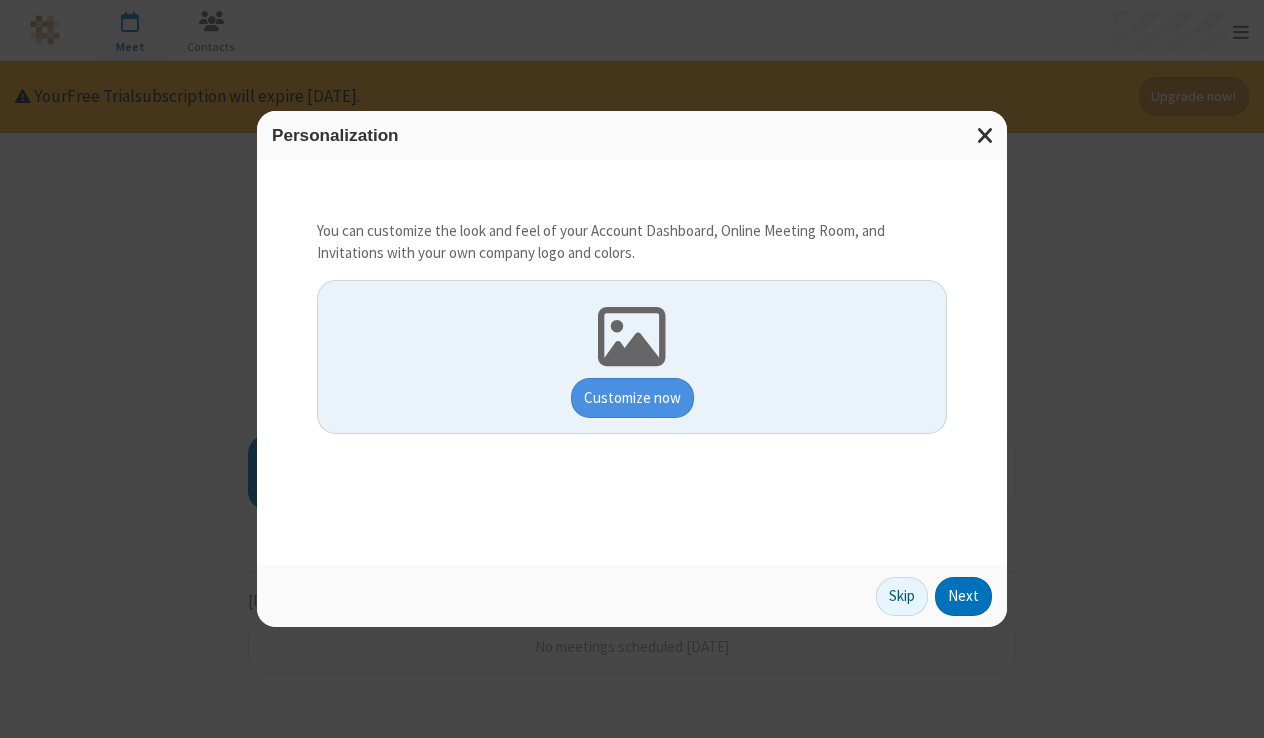click on "Skip" at bounding box center (902, 597) 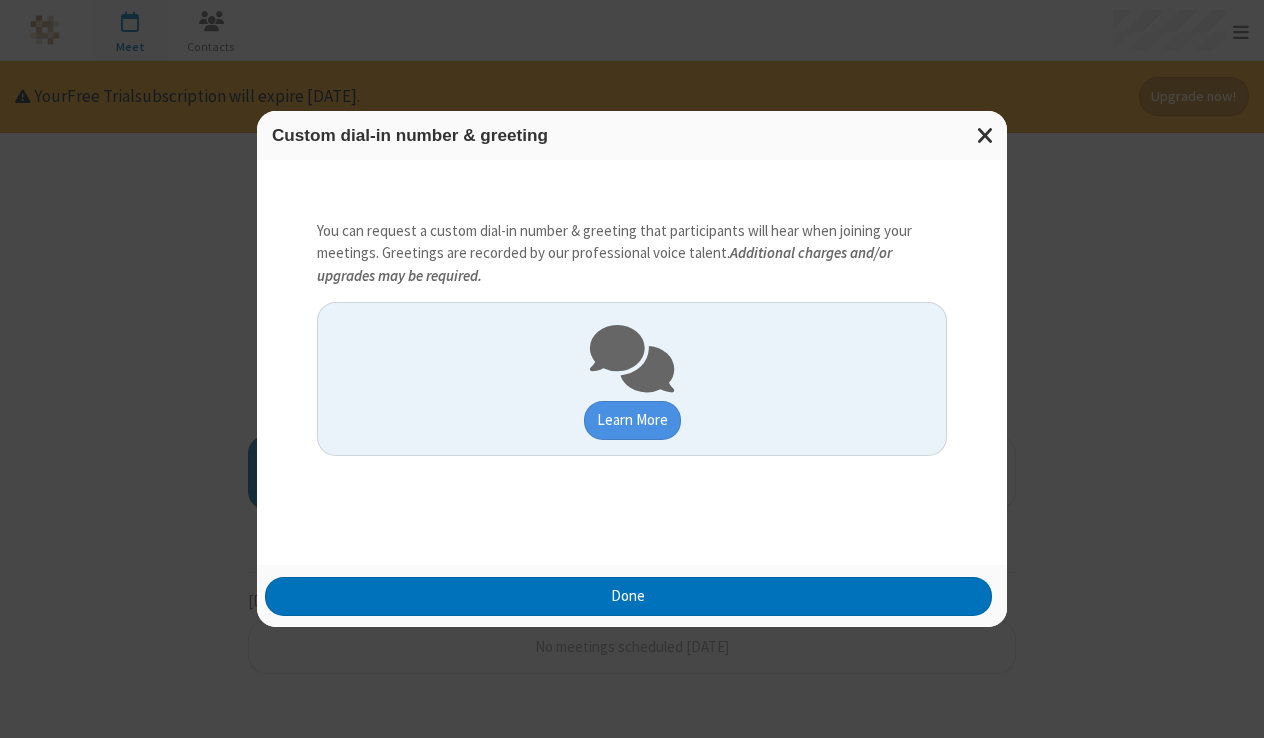 click on "Done" at bounding box center [629, 597] 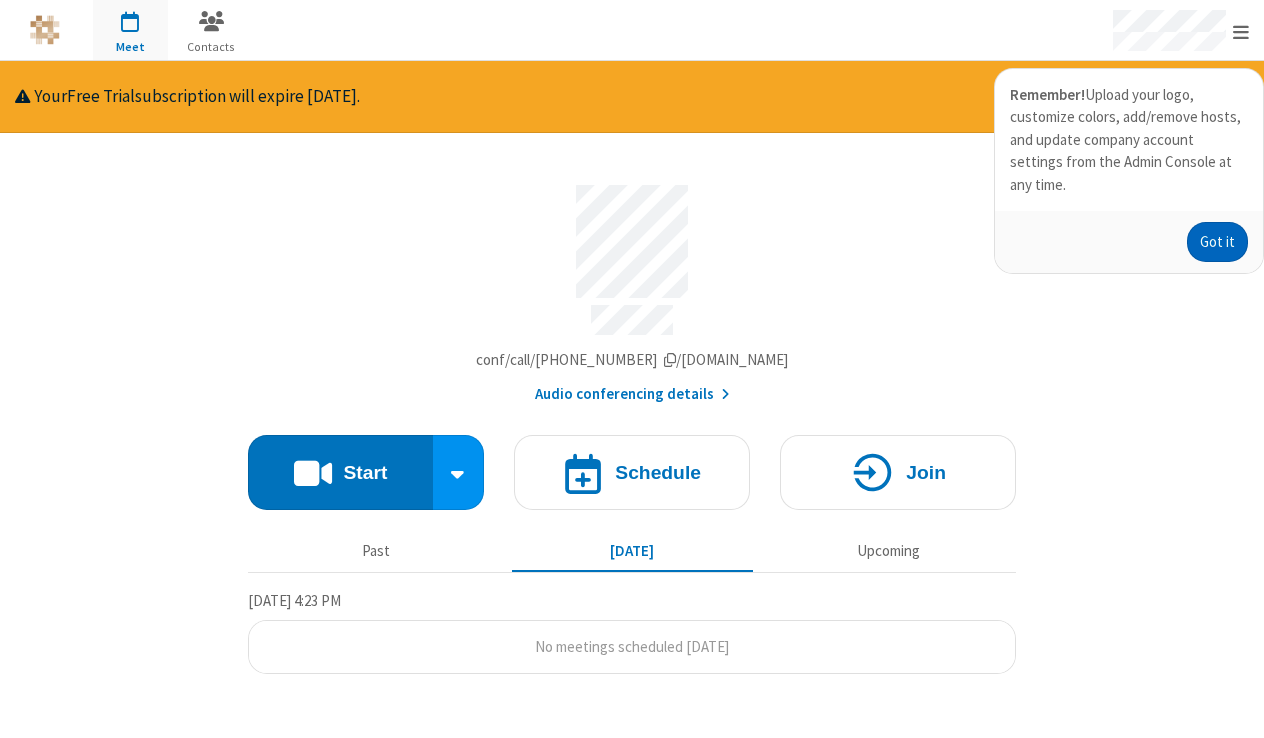click on "Got it" at bounding box center (1217, 242) 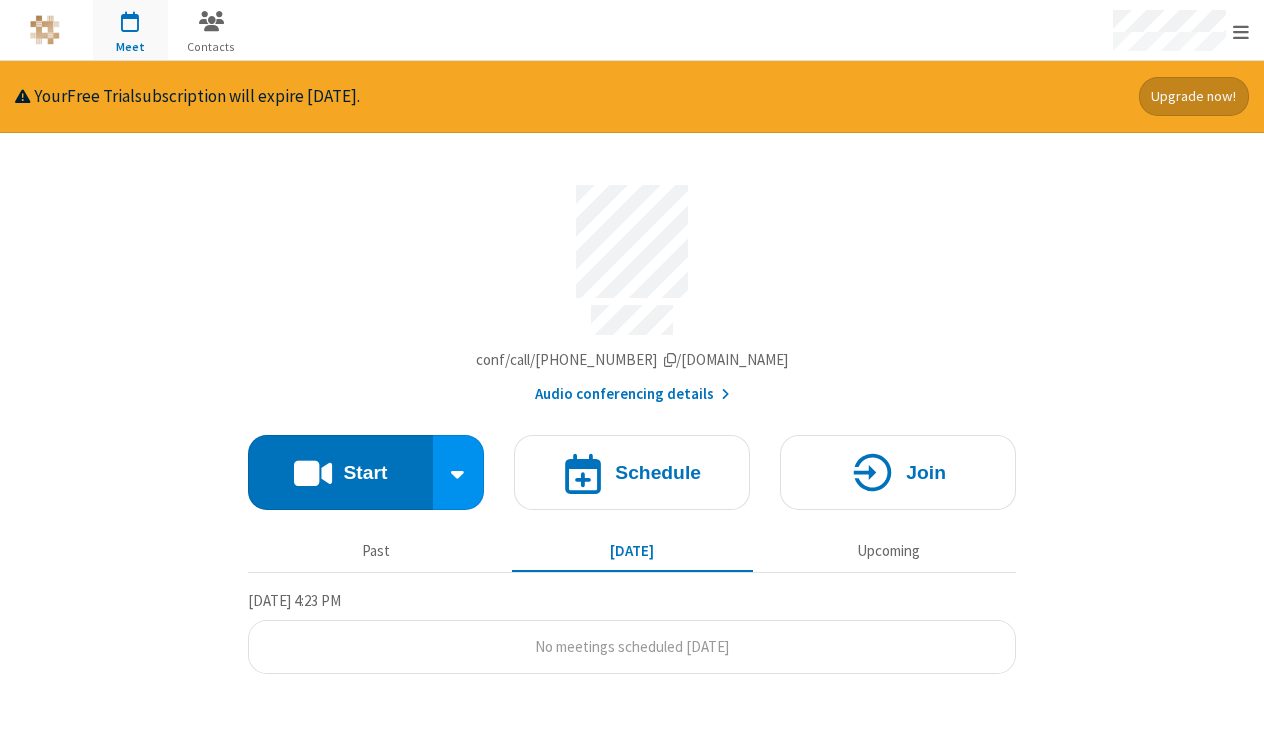 click on "Upgrade now!" at bounding box center [1194, 96] 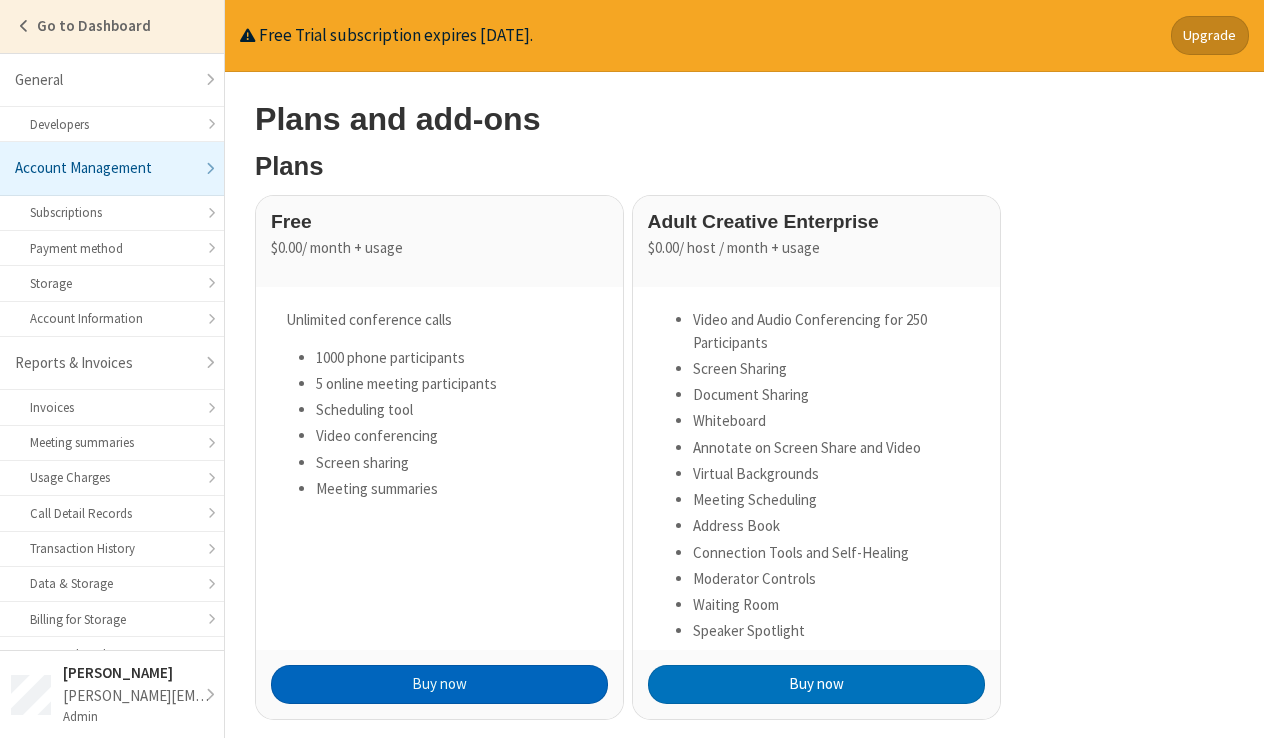 click on "Buy now" at bounding box center (439, 685) 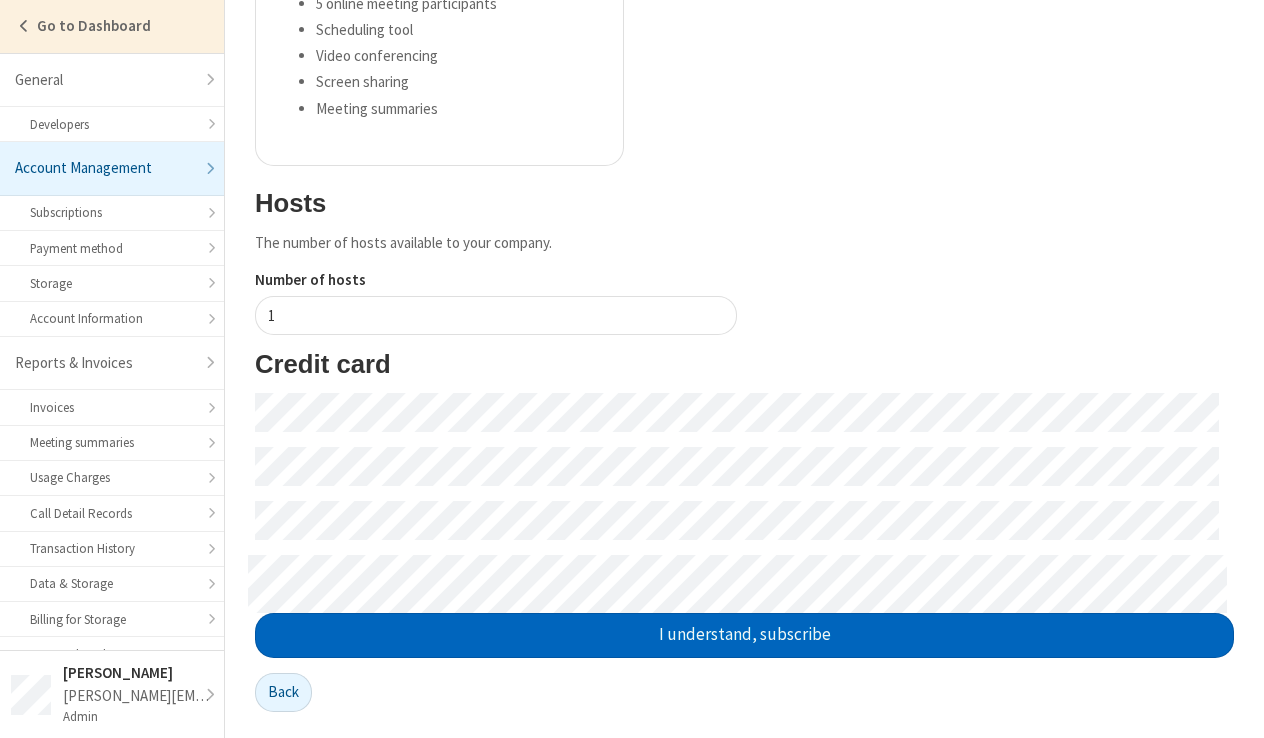 scroll, scrollTop: 336, scrollLeft: 0, axis: vertical 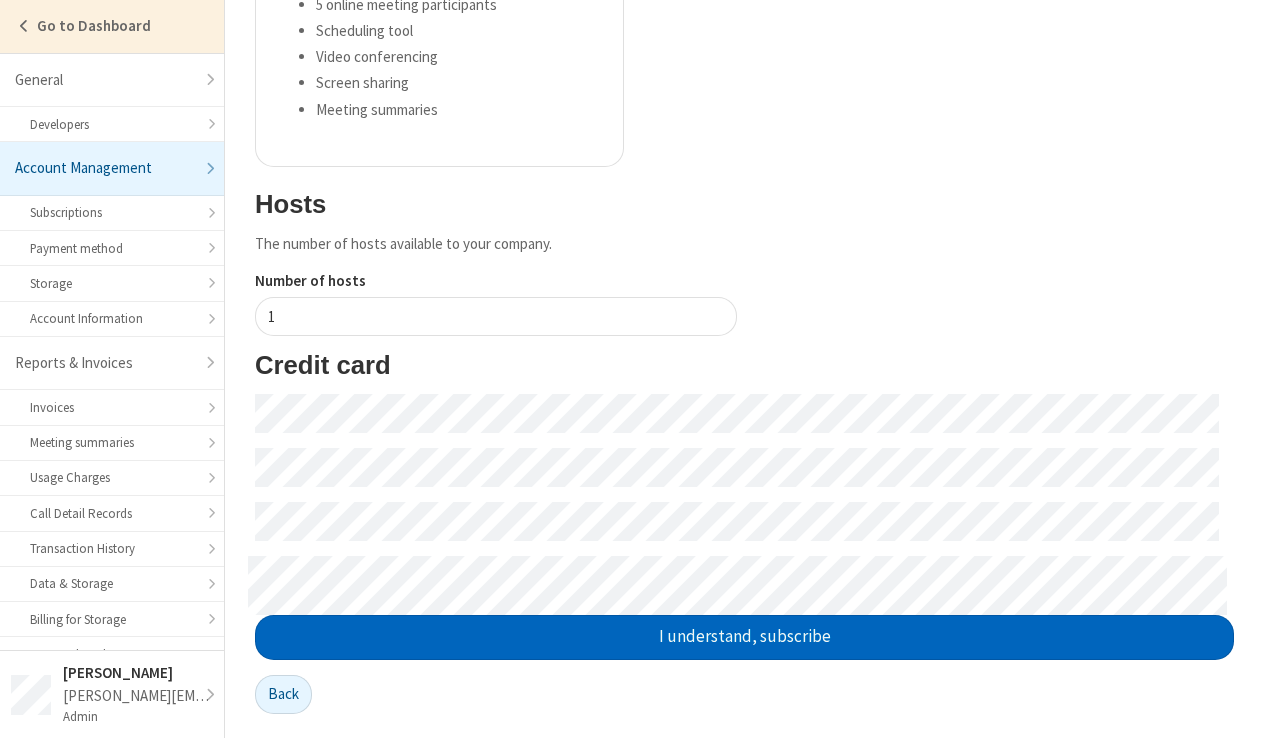 click on "I understand, subscribe" at bounding box center [744, 637] 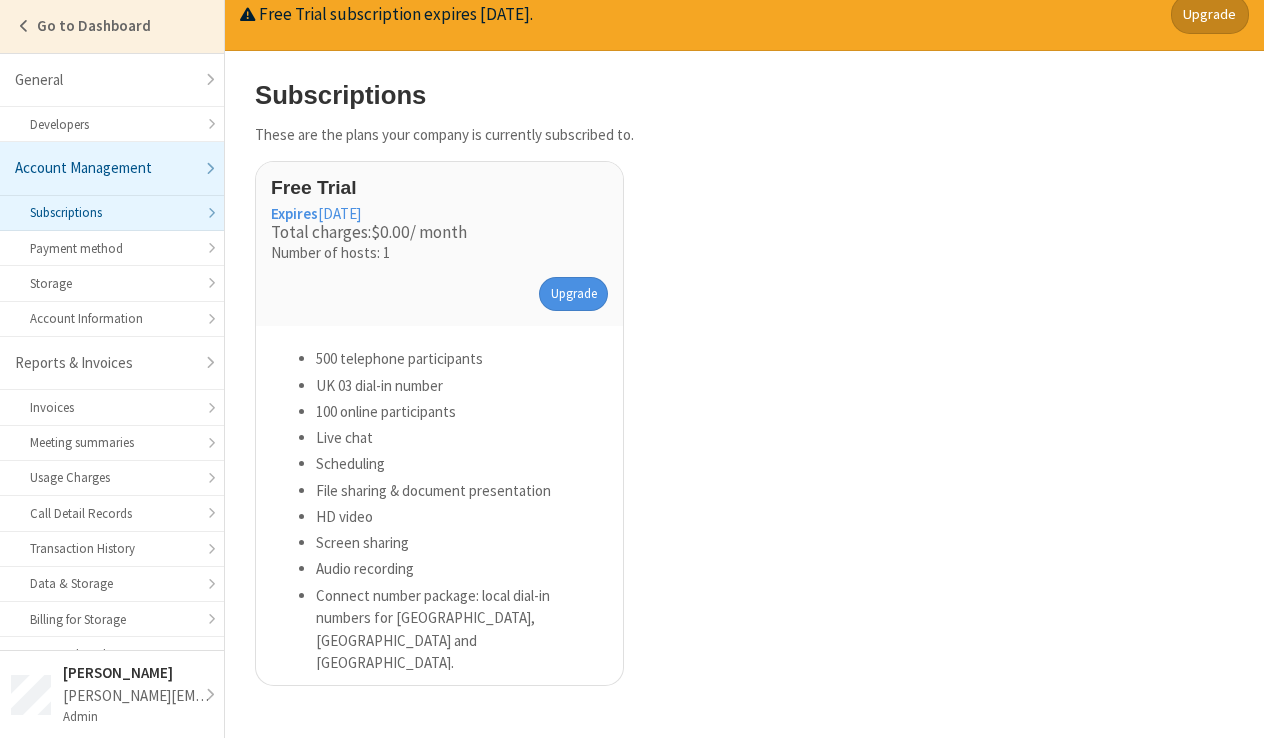 scroll, scrollTop: 0, scrollLeft: 0, axis: both 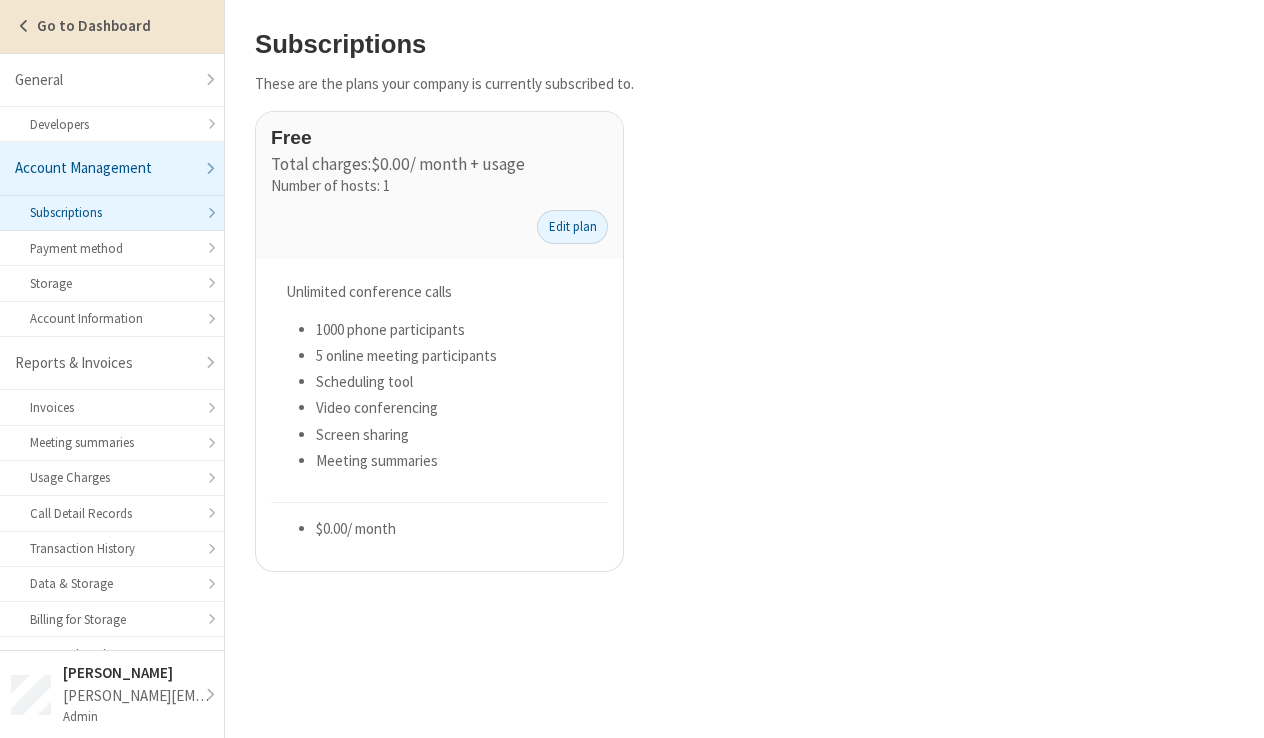 click on "Go to Dashboard" at bounding box center [112, 26] 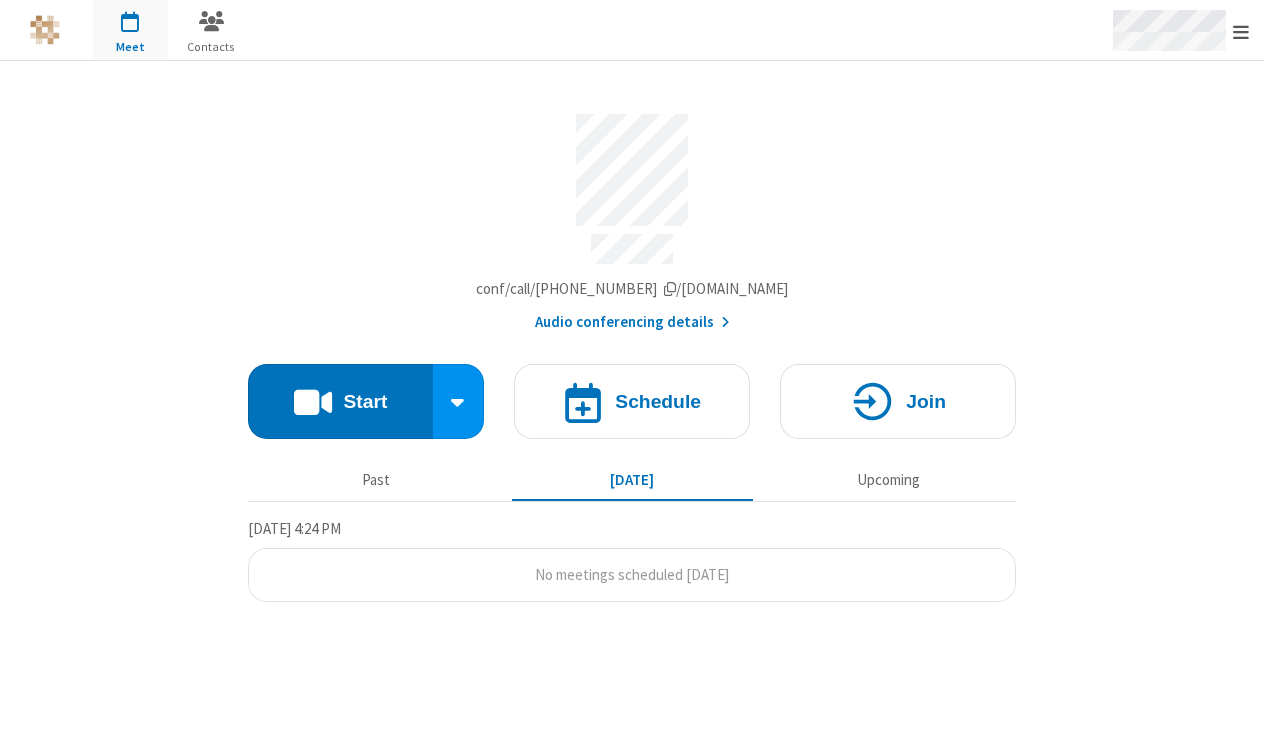 click at bounding box center (1241, 32) 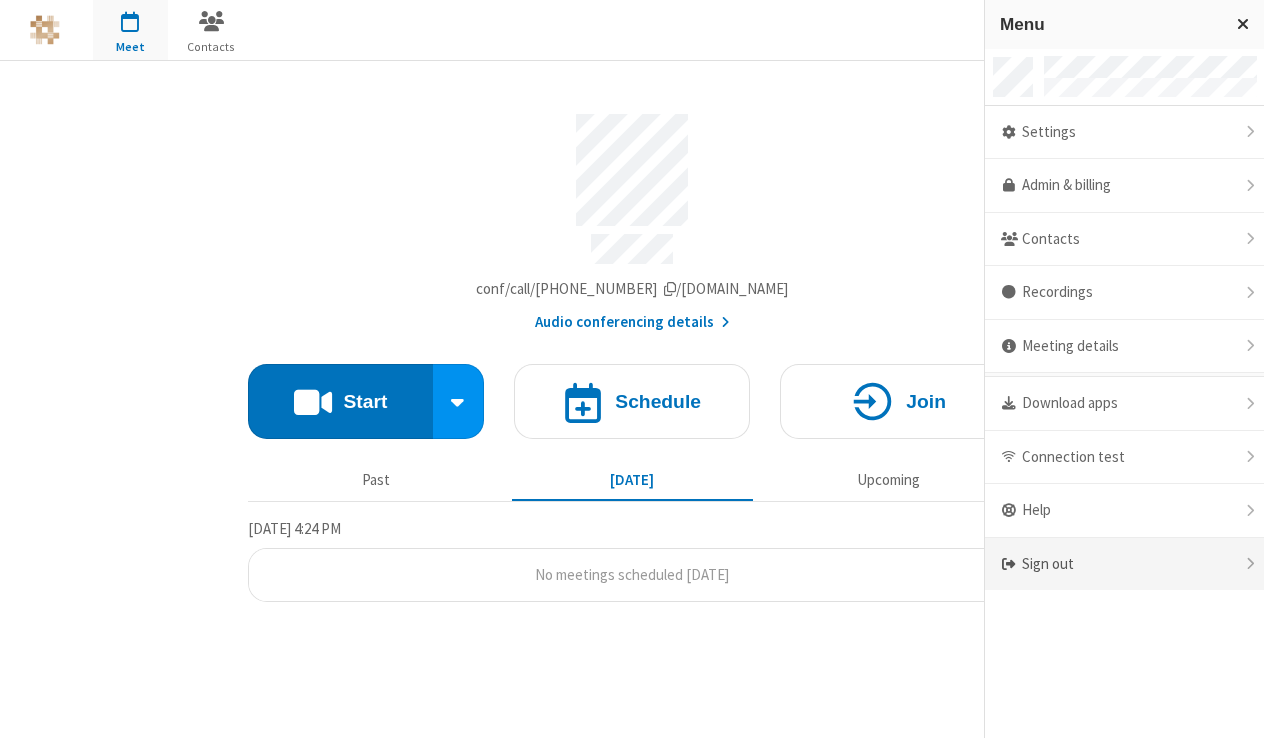 click on "Sign out" at bounding box center (1124, 564) 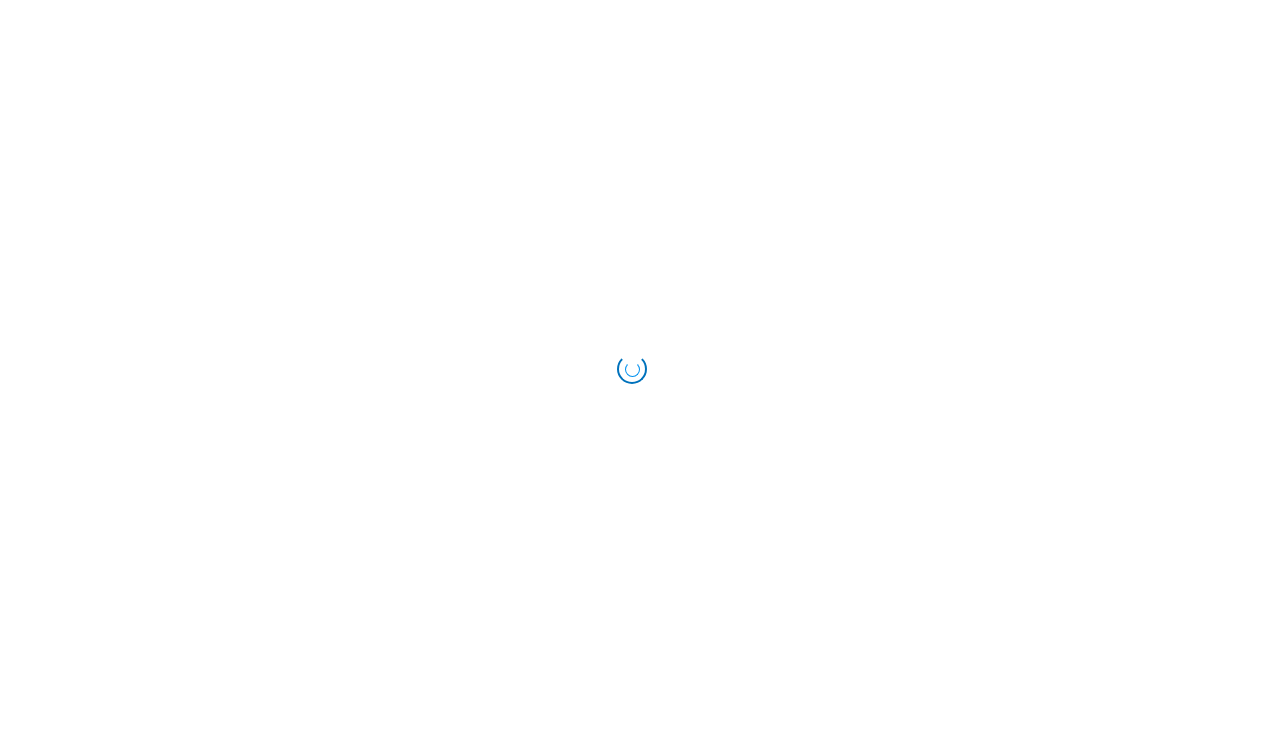 scroll, scrollTop: 0, scrollLeft: 0, axis: both 